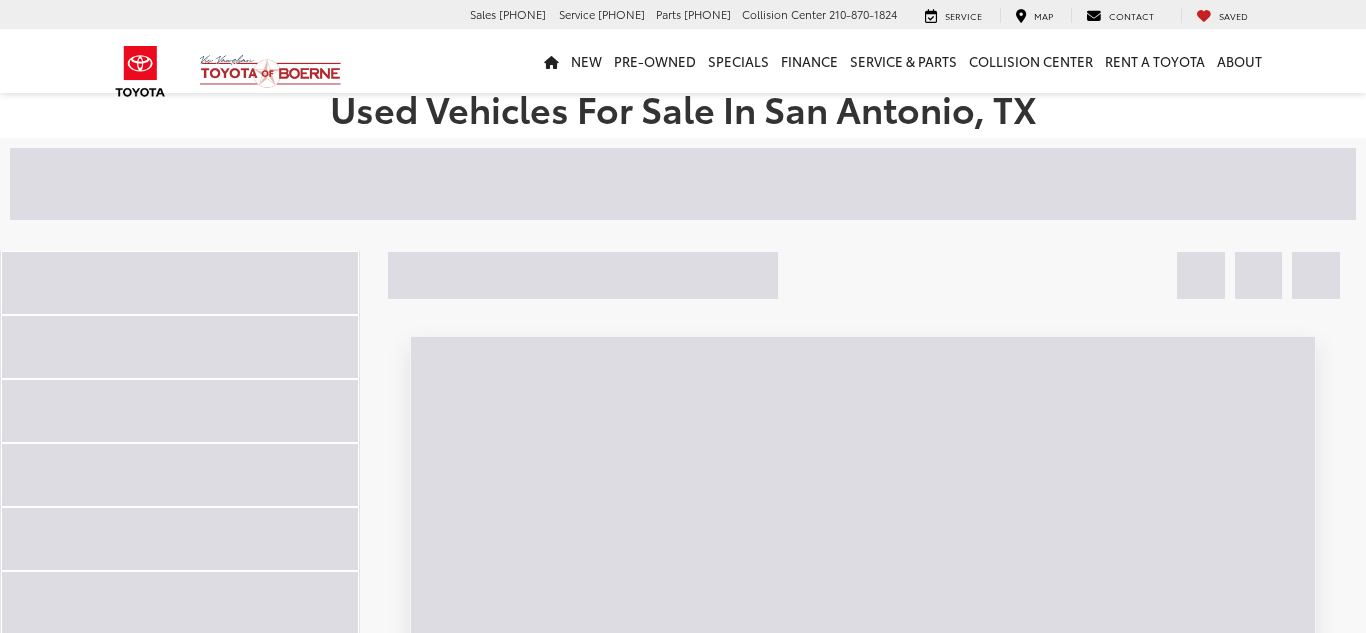 scroll, scrollTop: 160, scrollLeft: 0, axis: vertical 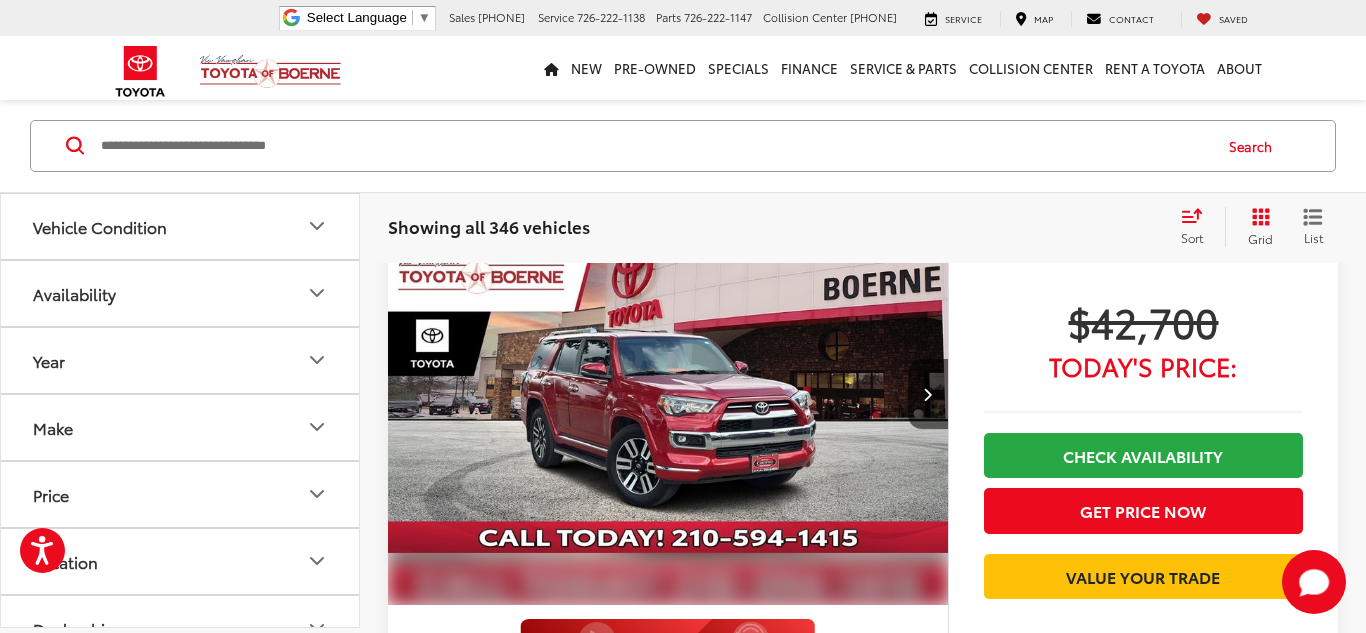 click 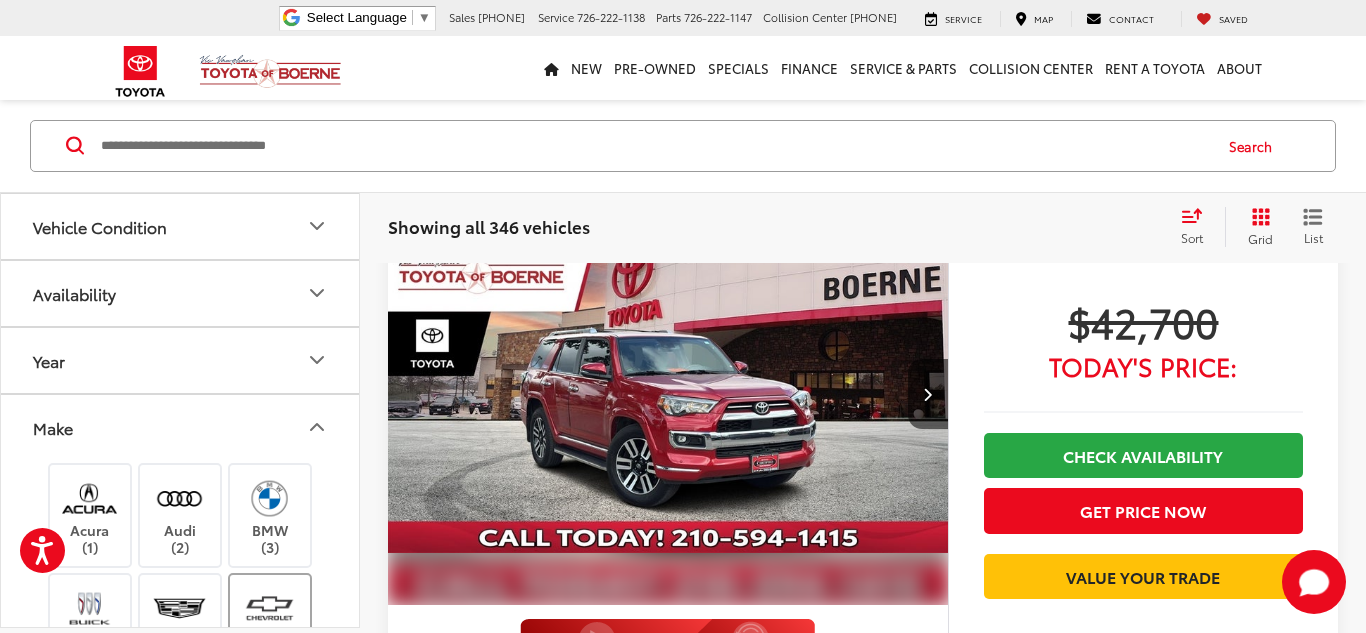 type 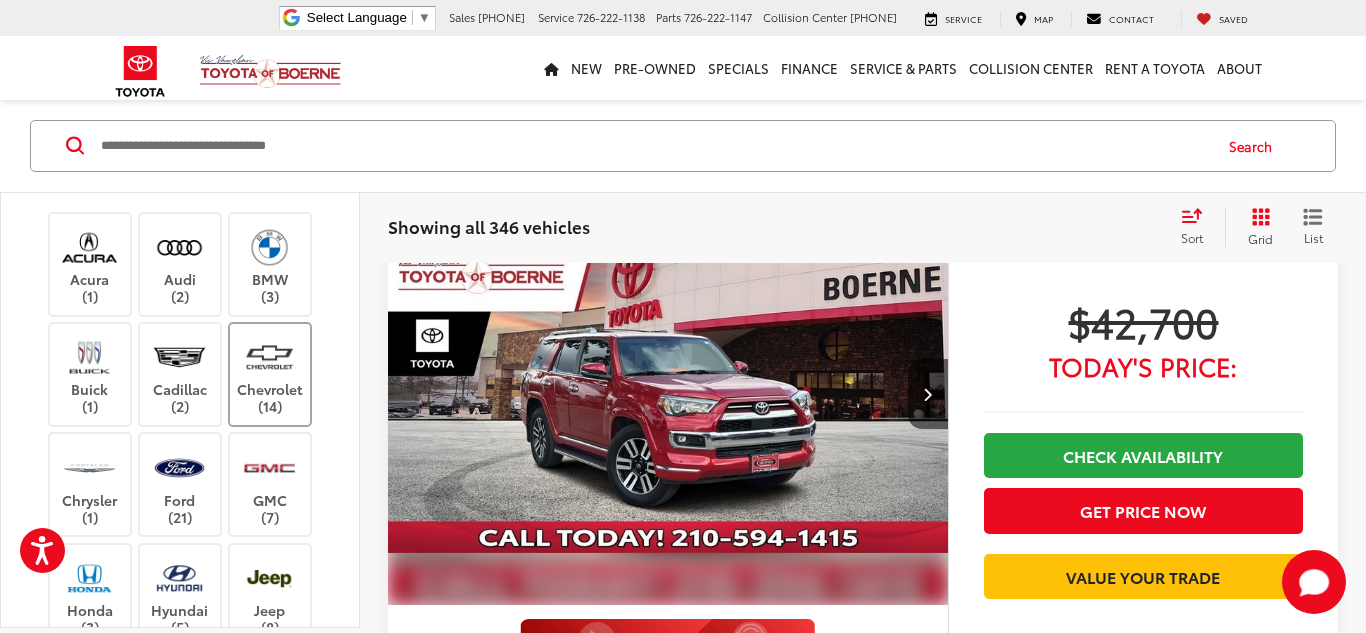 scroll, scrollTop: 280, scrollLeft: 0, axis: vertical 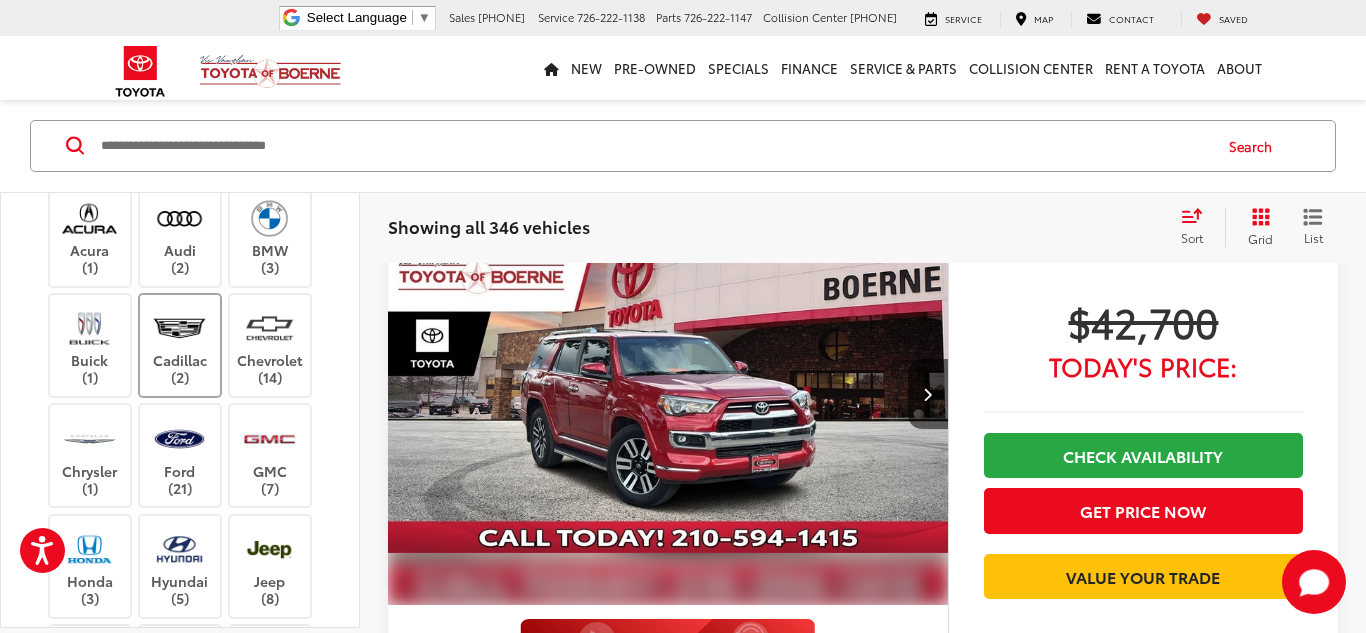click at bounding box center (179, 328) 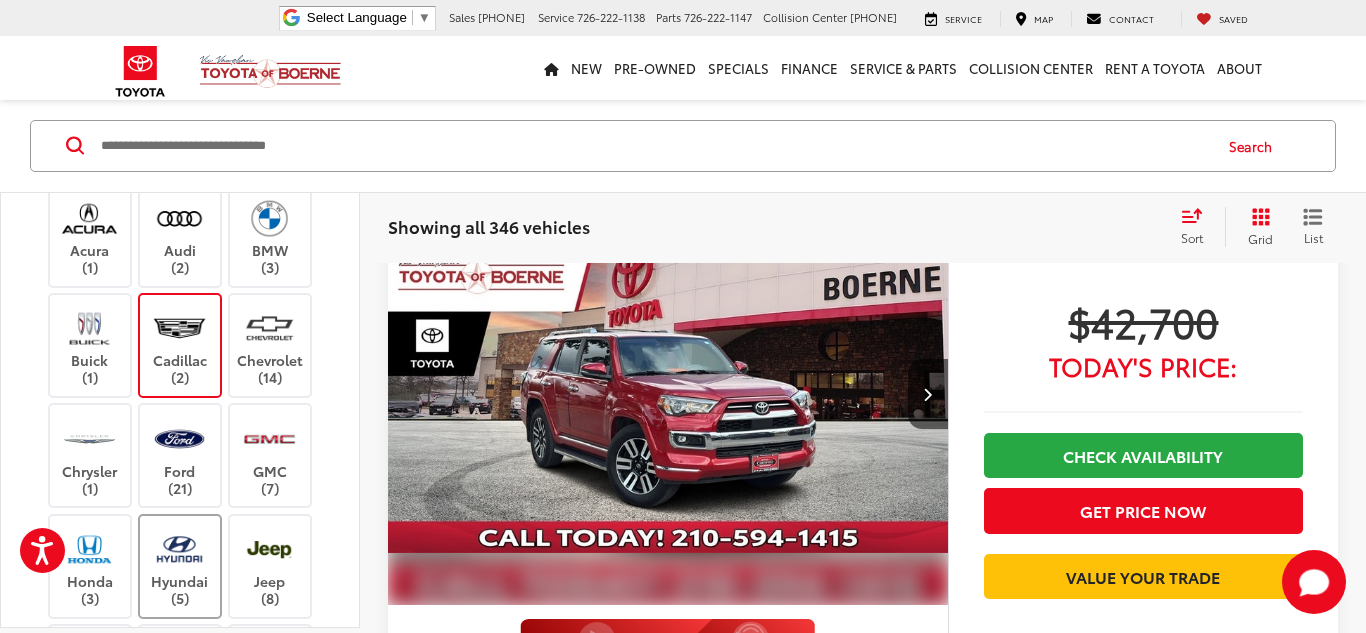 scroll, scrollTop: 158, scrollLeft: 0, axis: vertical 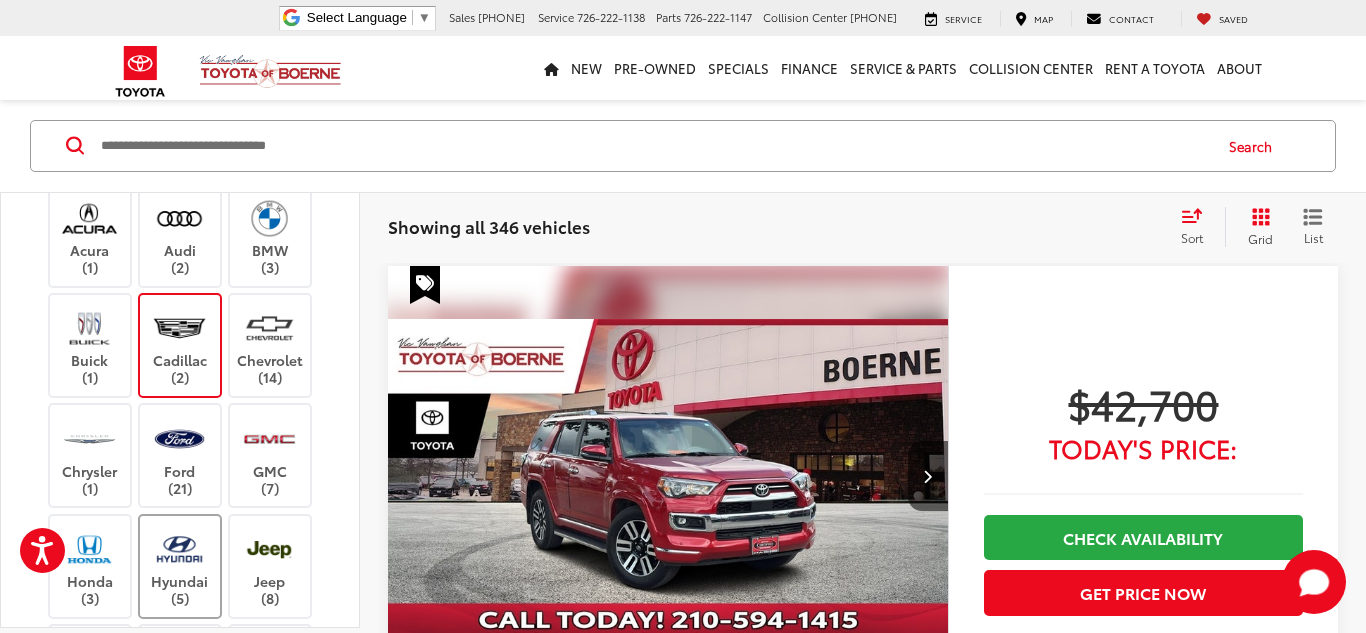 click on "Hyundai   (5)" 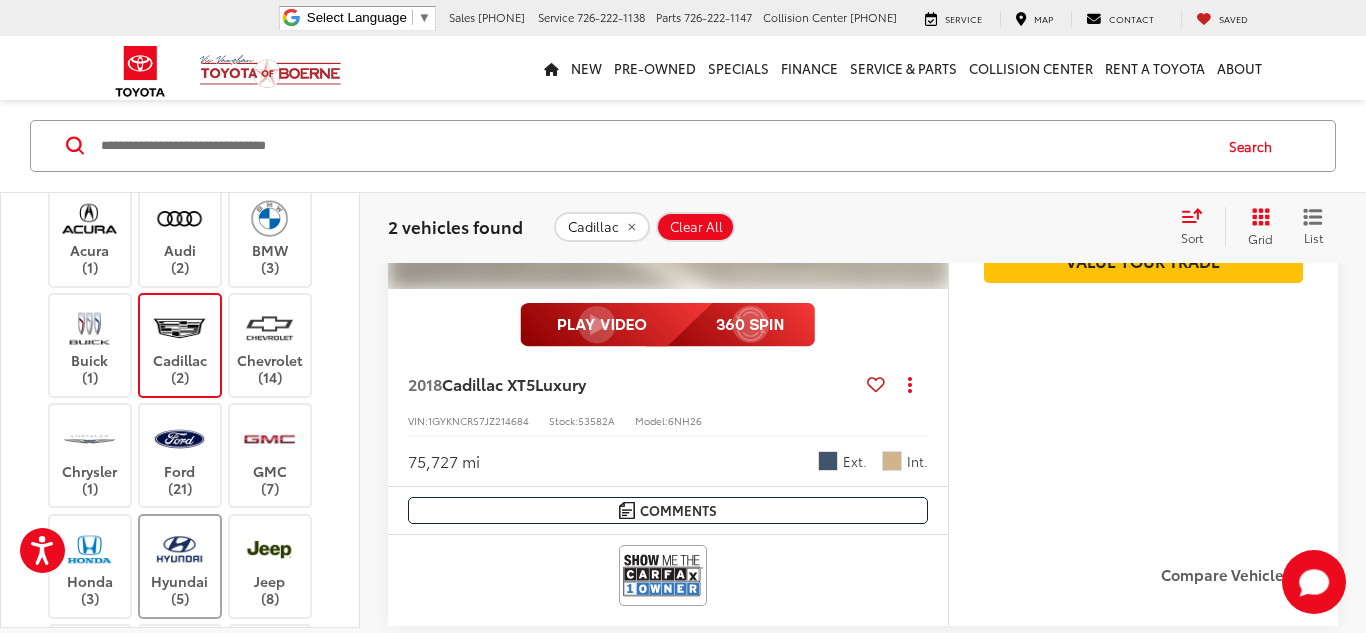 scroll, scrollTop: 558, scrollLeft: 0, axis: vertical 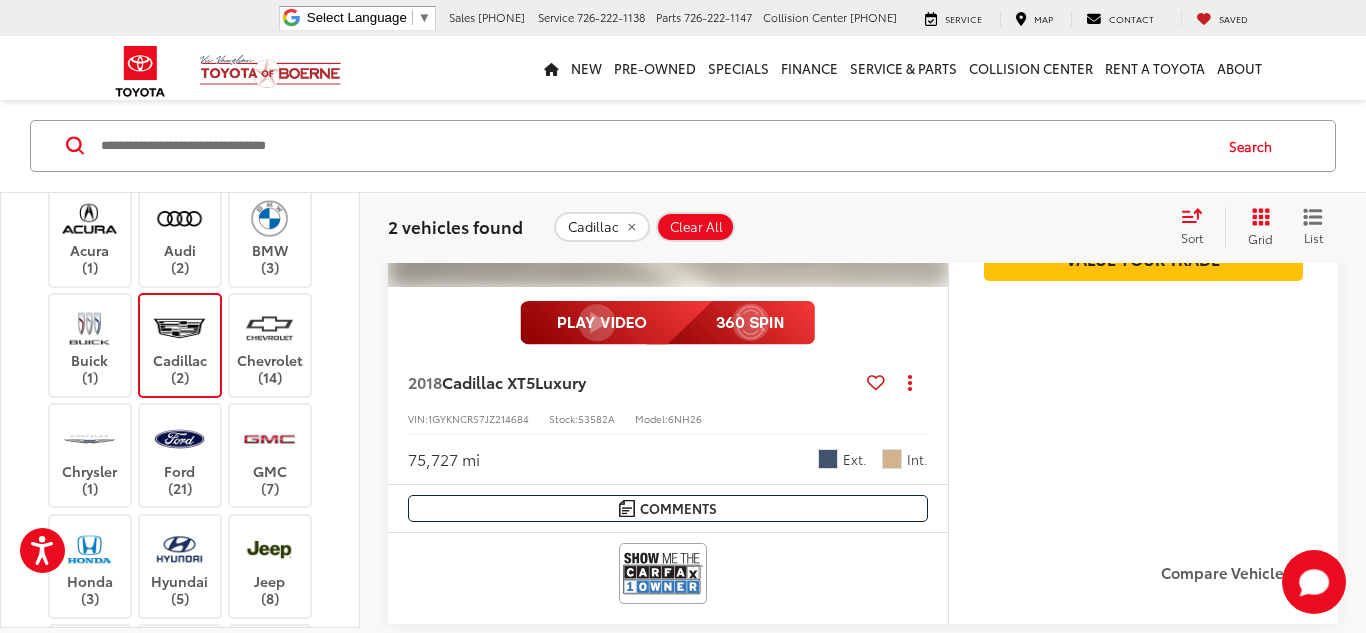 click on "$19,200
Today's Price:
Check Availability
Get Price Now
Value Your Trade" at bounding box center [1143, 207] 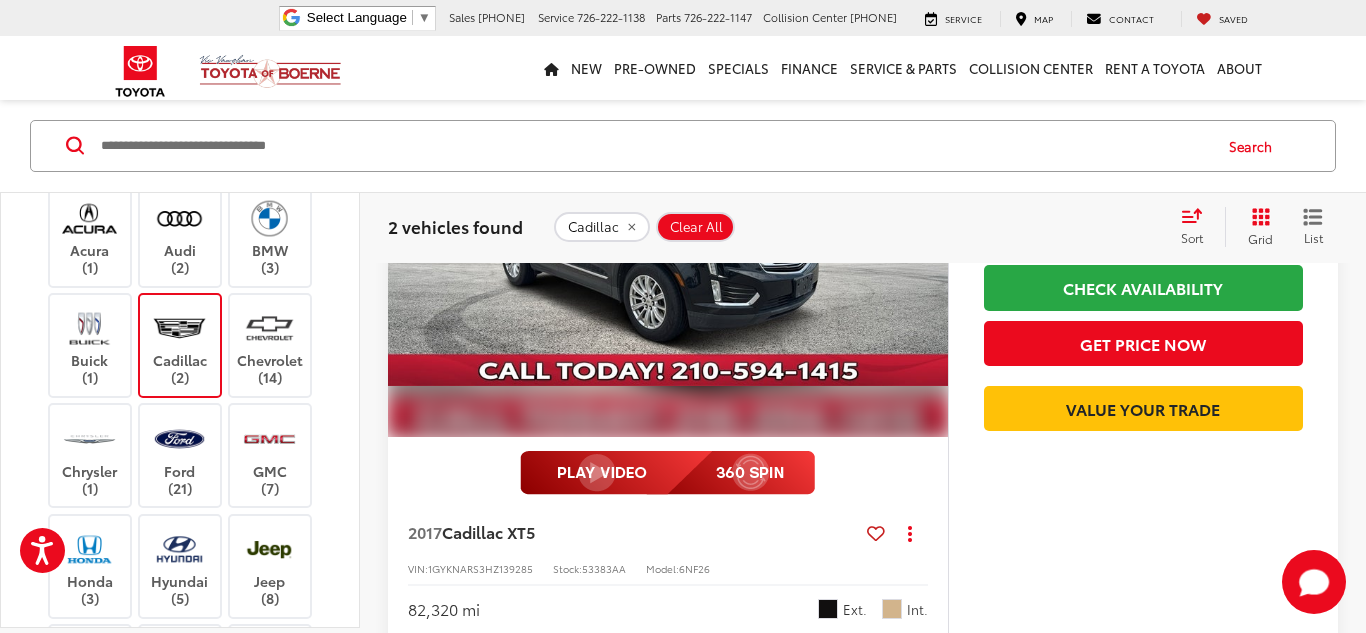 scroll, scrollTop: 1200, scrollLeft: 0, axis: vertical 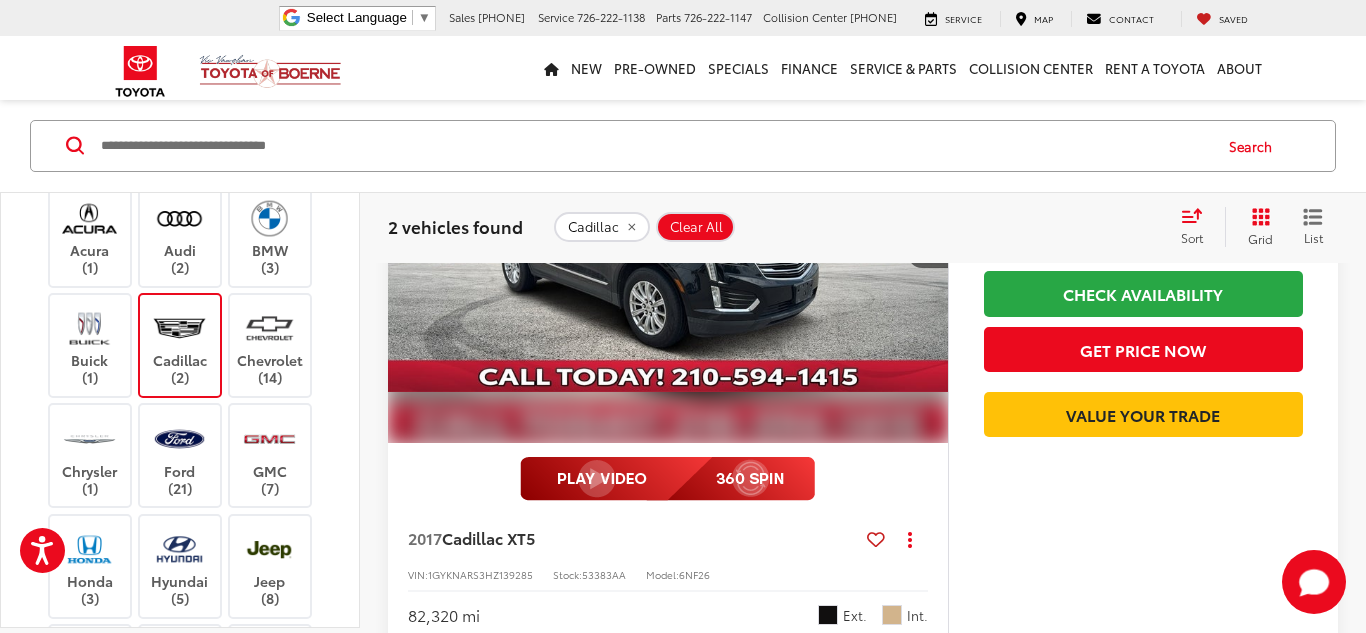 click on "Cadillac   (2)" at bounding box center (180, 345) 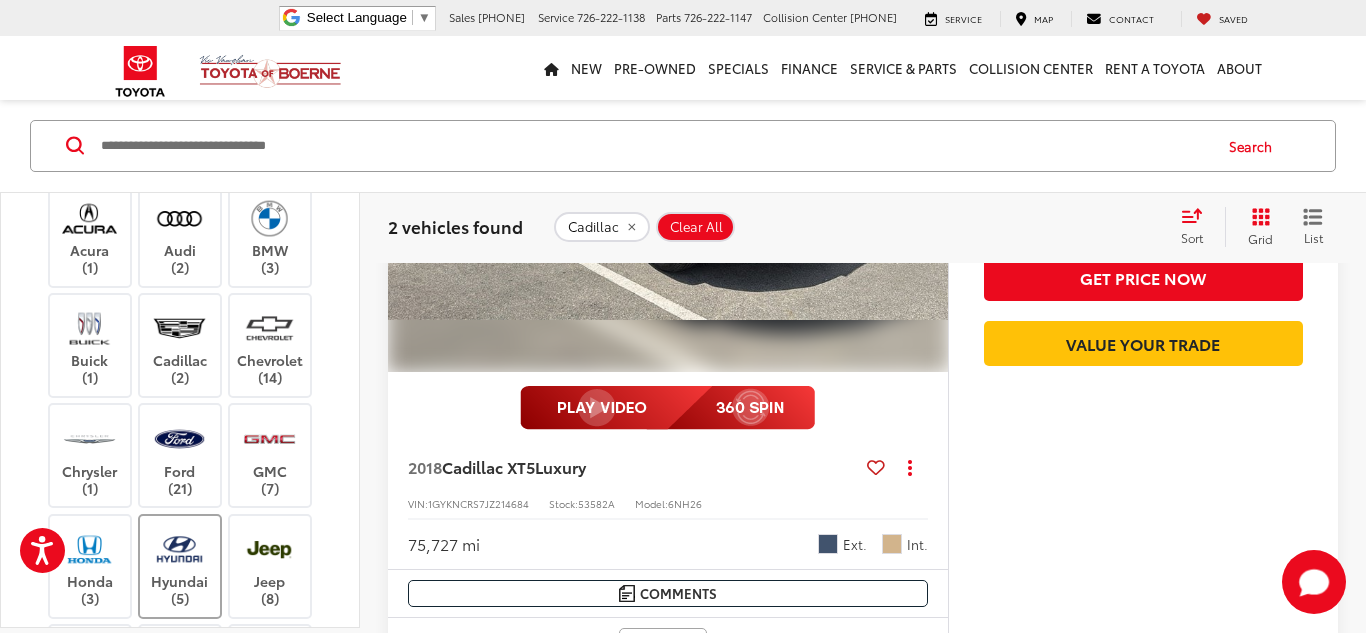 scroll, scrollTop: 338, scrollLeft: 0, axis: vertical 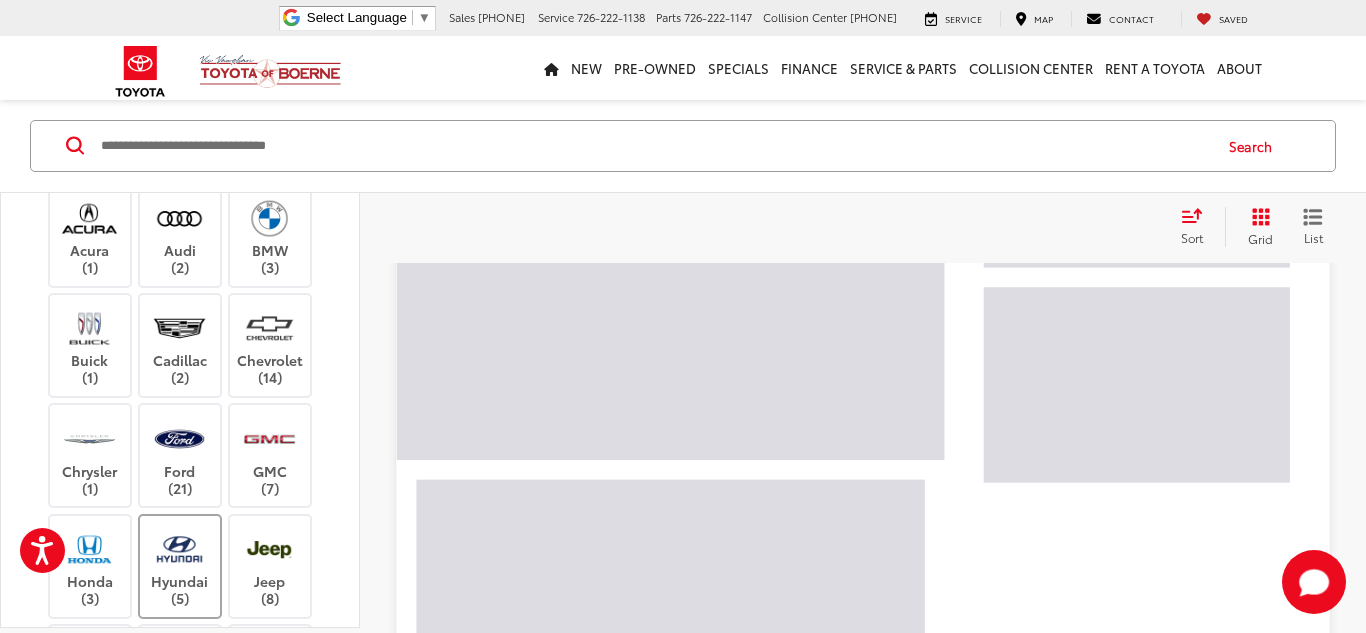 click at bounding box center [179, 549] 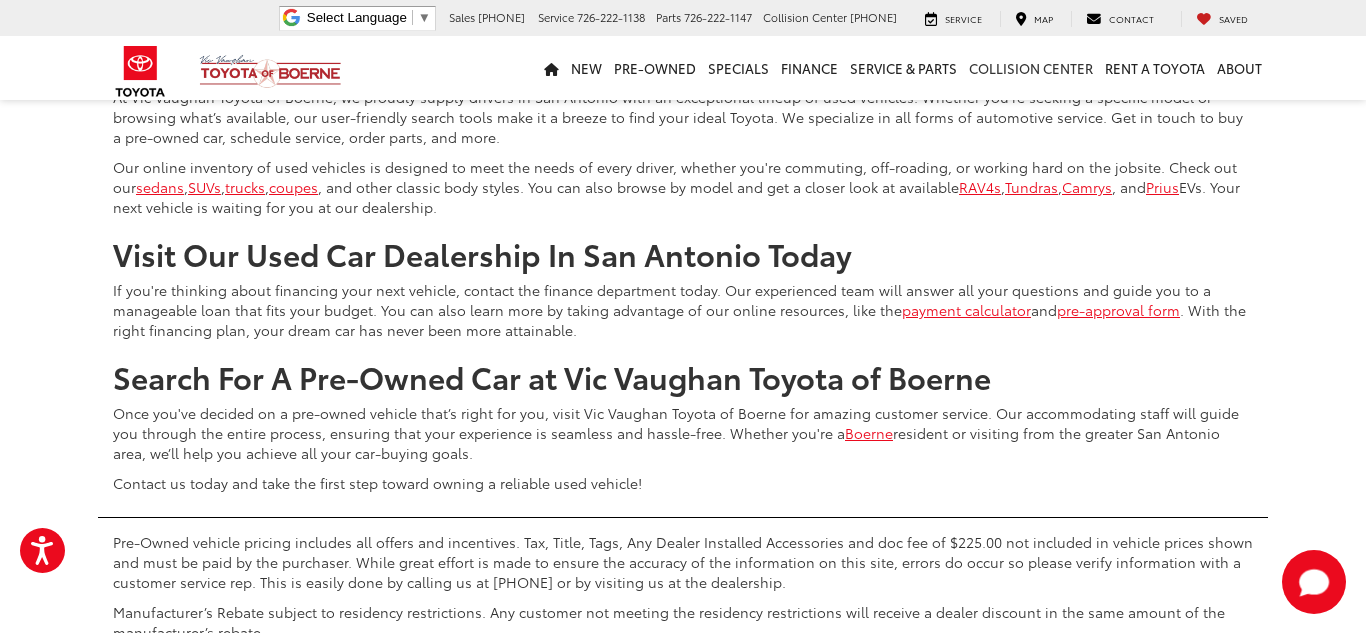 scroll, scrollTop: 4278, scrollLeft: 0, axis: vertical 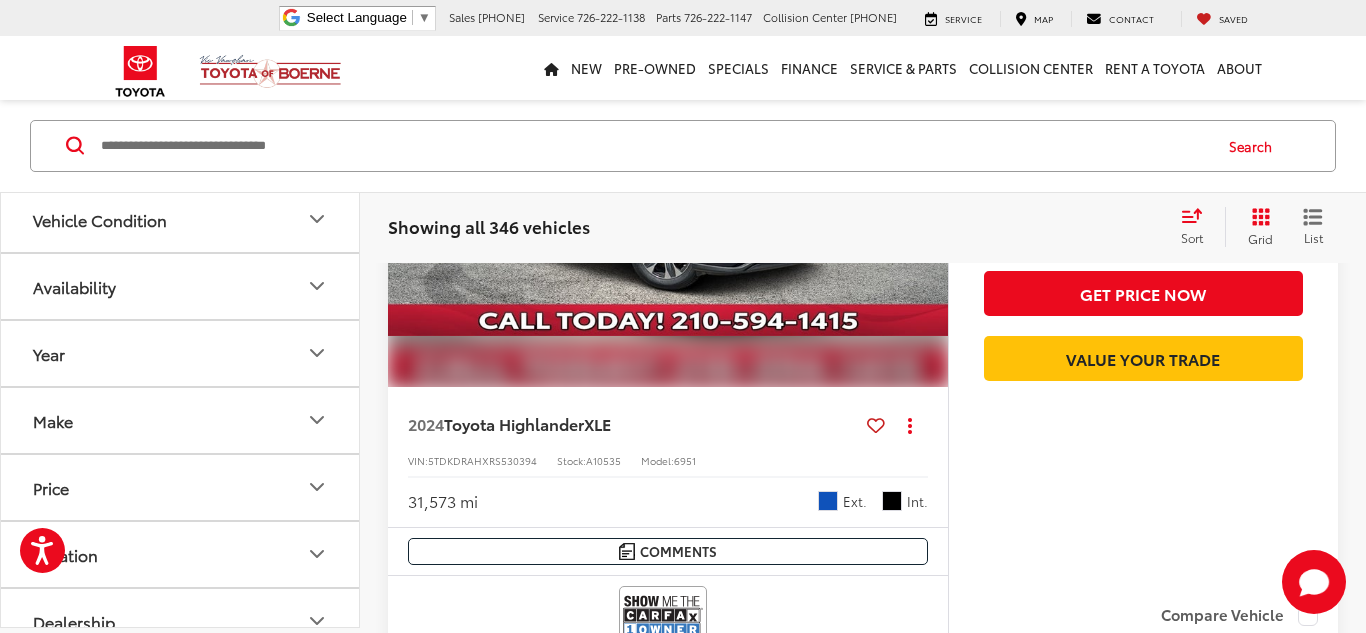 click 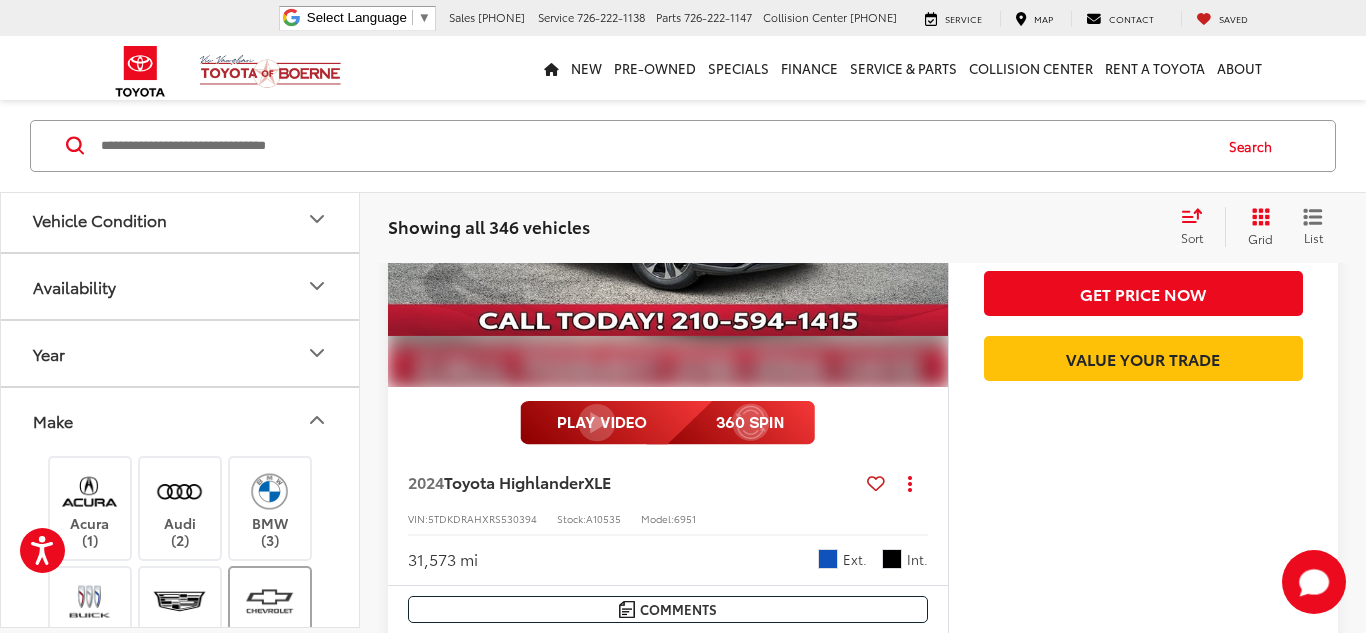type 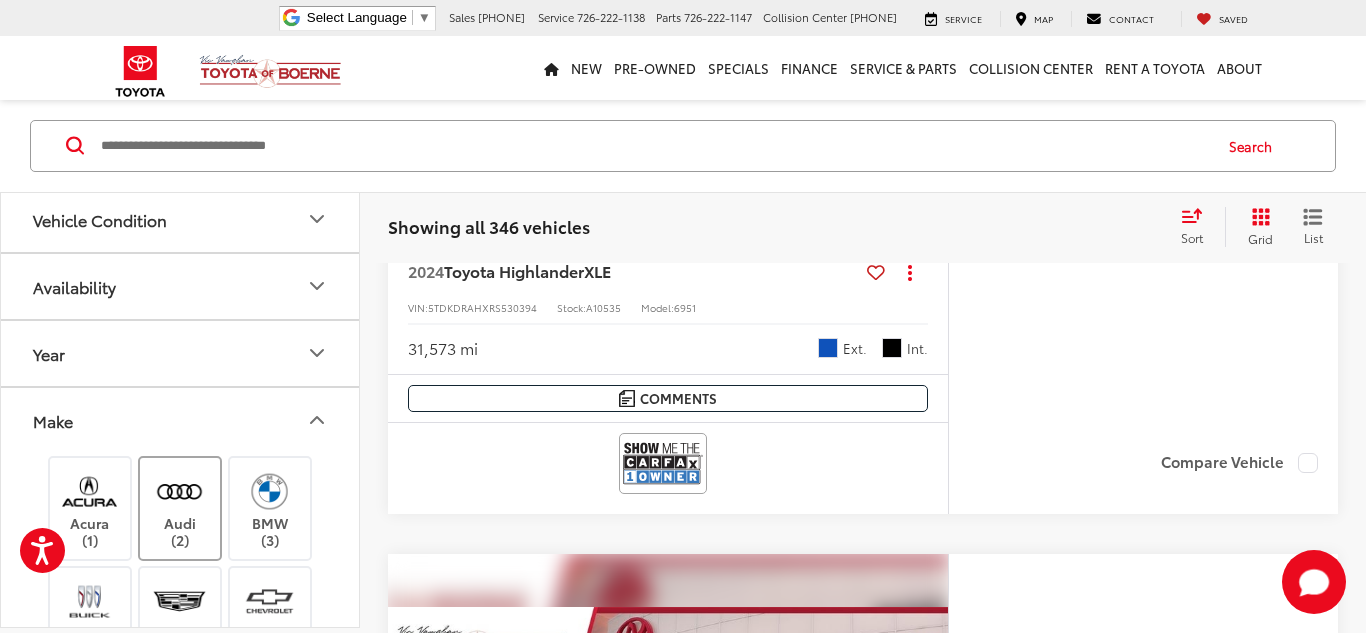 scroll, scrollTop: 1540, scrollLeft: 0, axis: vertical 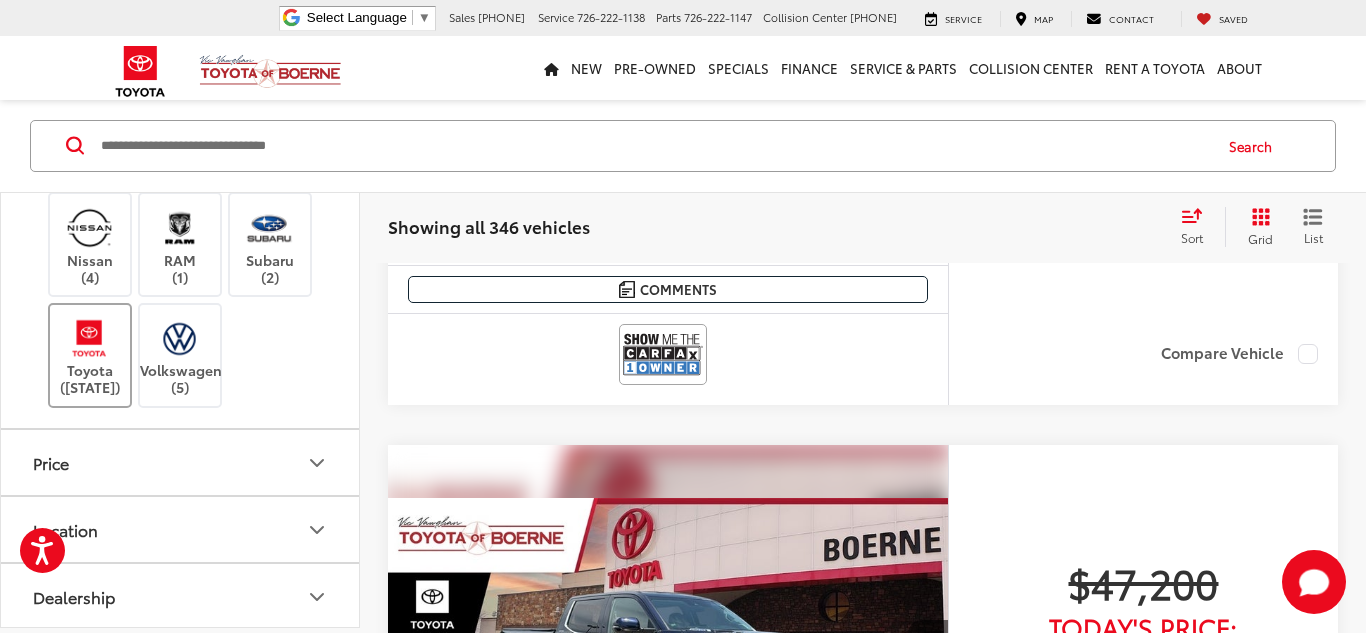 click on "Toyota   (240)" at bounding box center (90, 355) 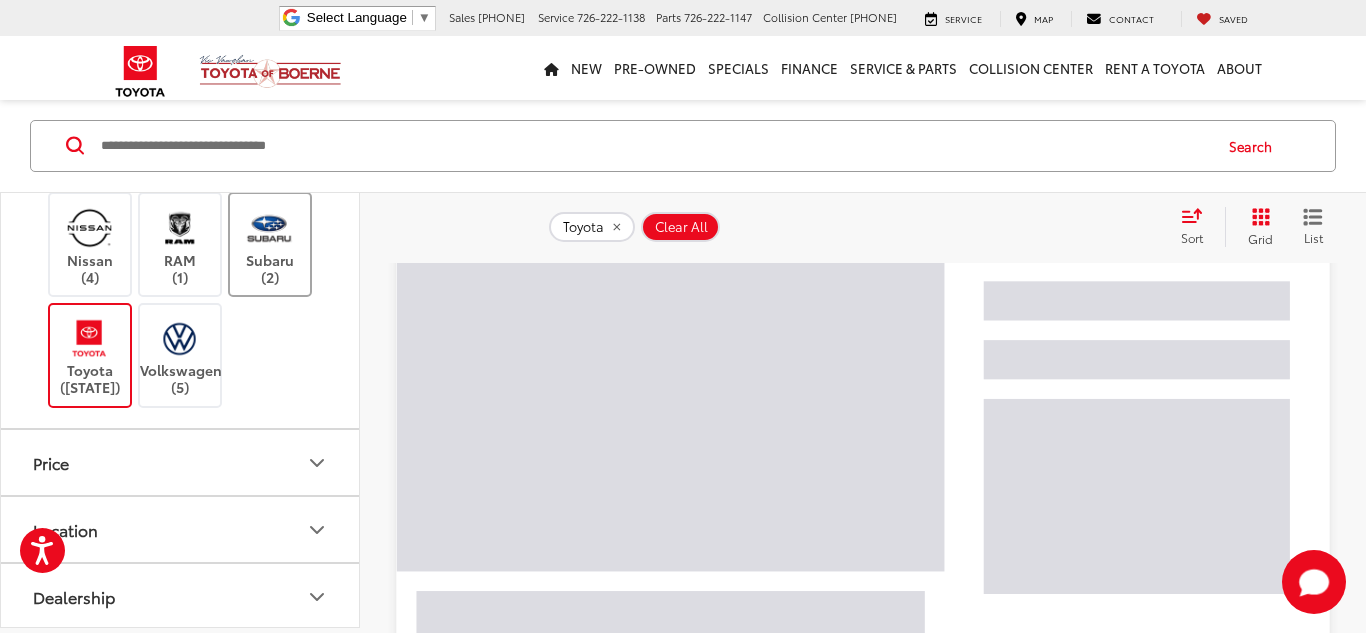 scroll, scrollTop: 138, scrollLeft: 0, axis: vertical 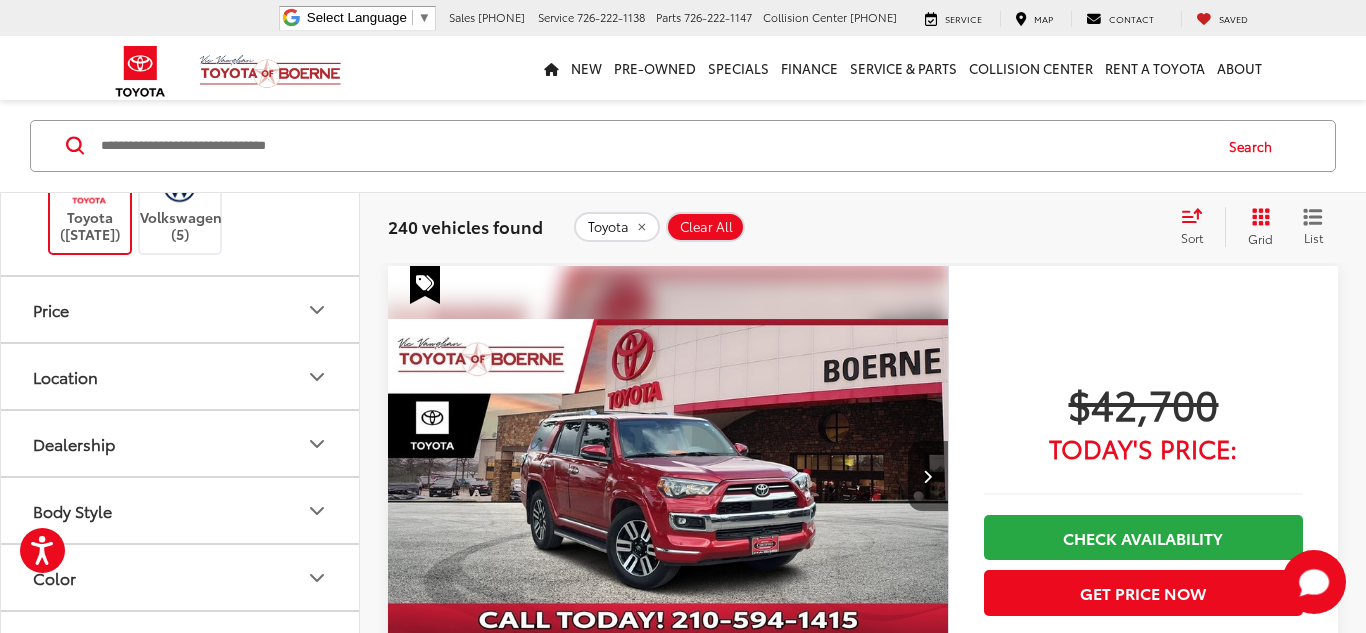 click 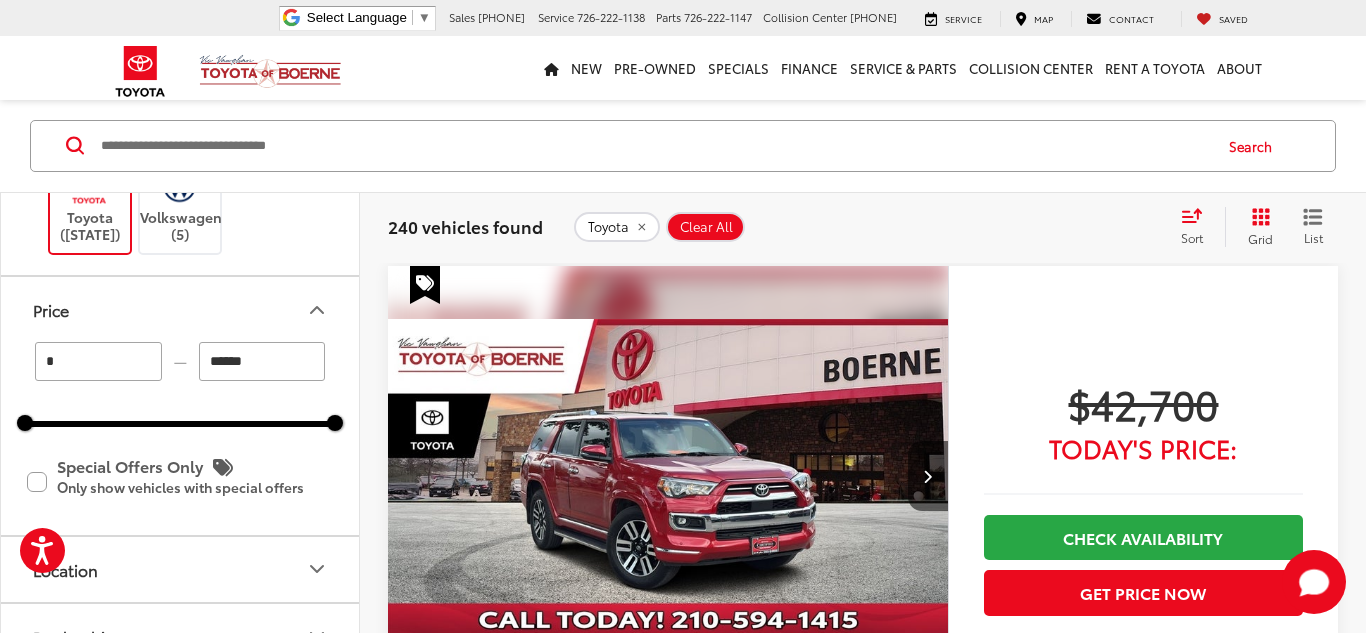 type 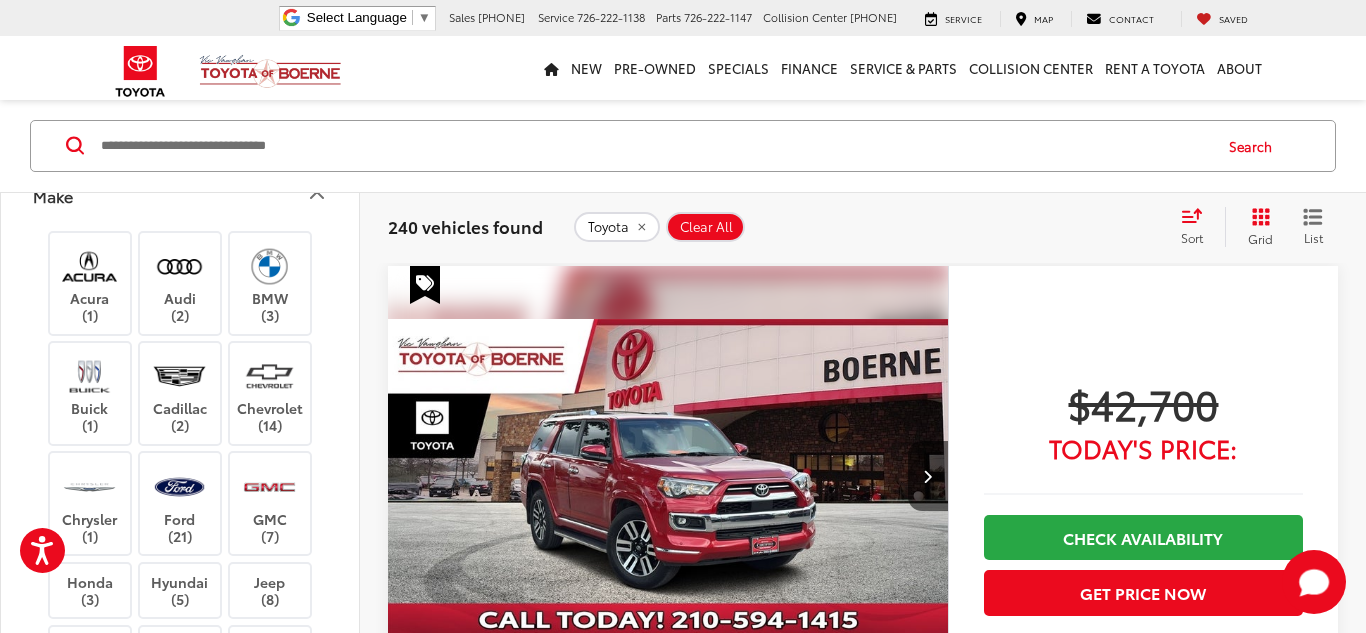 scroll, scrollTop: 38, scrollLeft: 0, axis: vertical 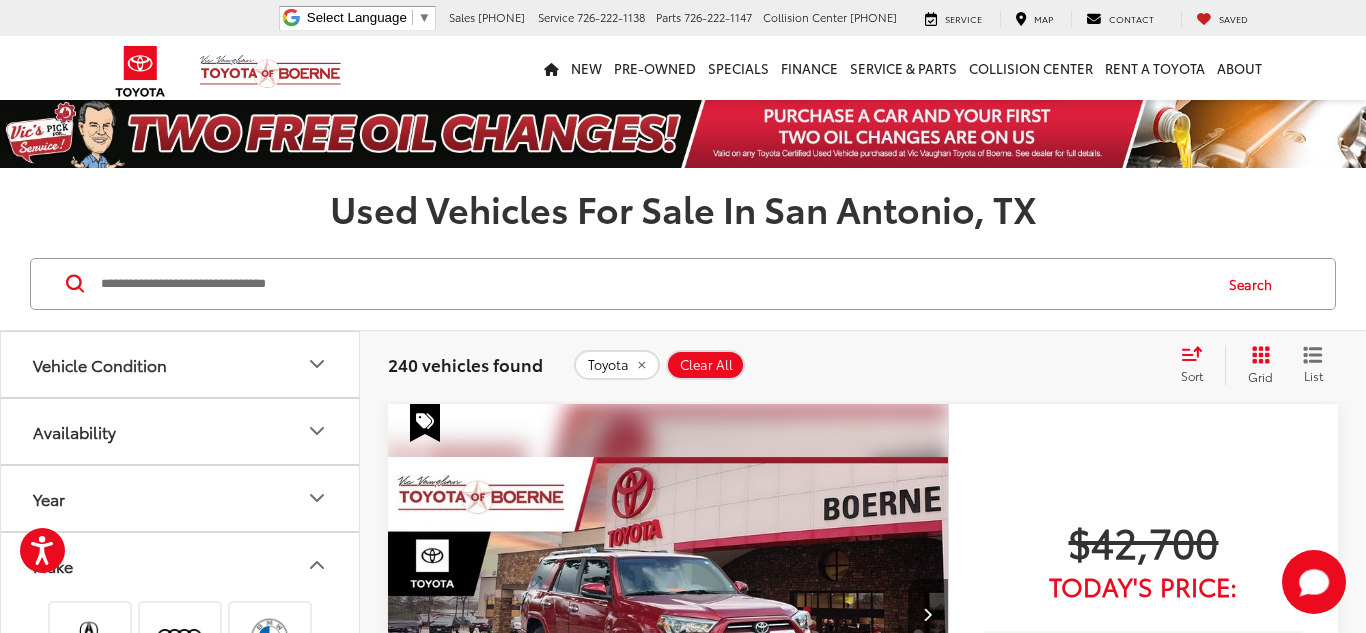 click on "Make" at bounding box center [181, 565] 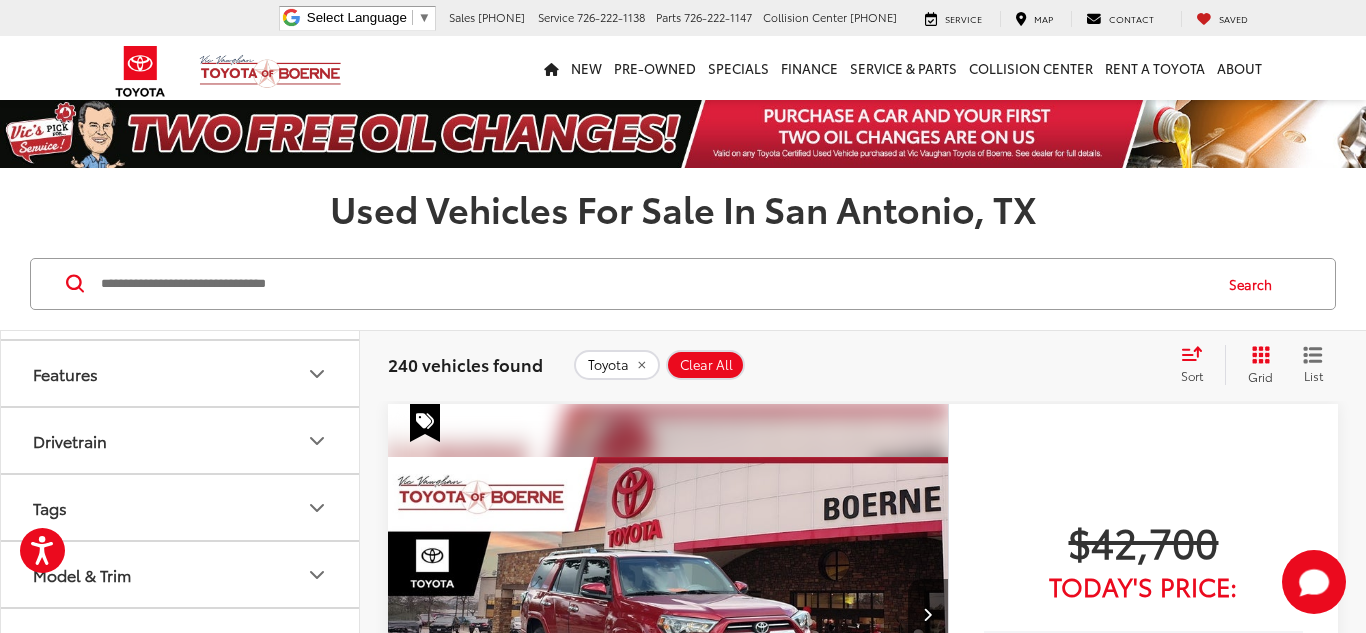 scroll, scrollTop: 960, scrollLeft: 0, axis: vertical 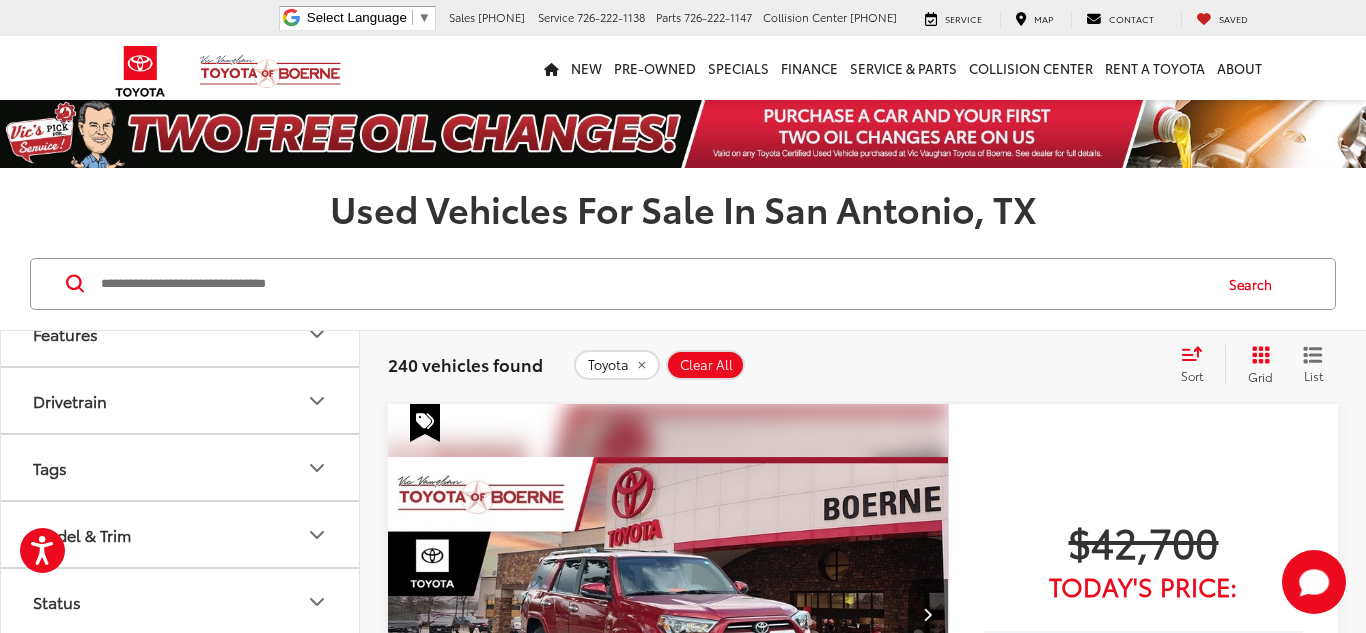 click on "Model & Trim" at bounding box center [181, 534] 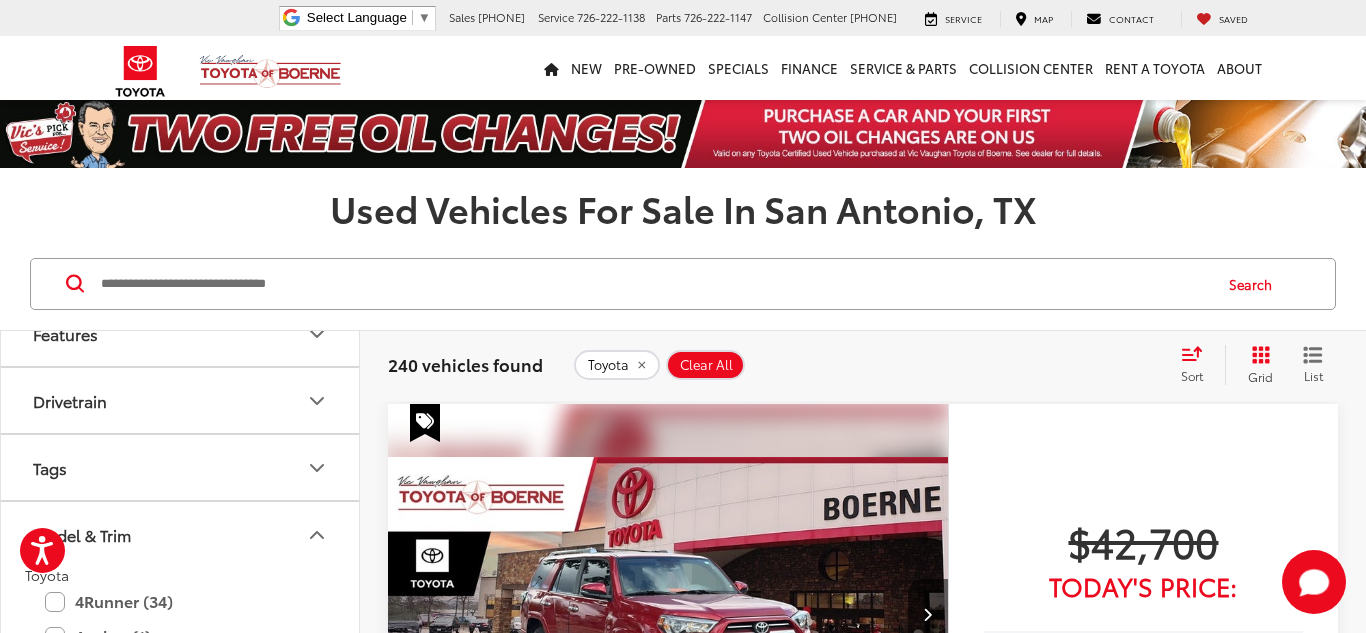 type 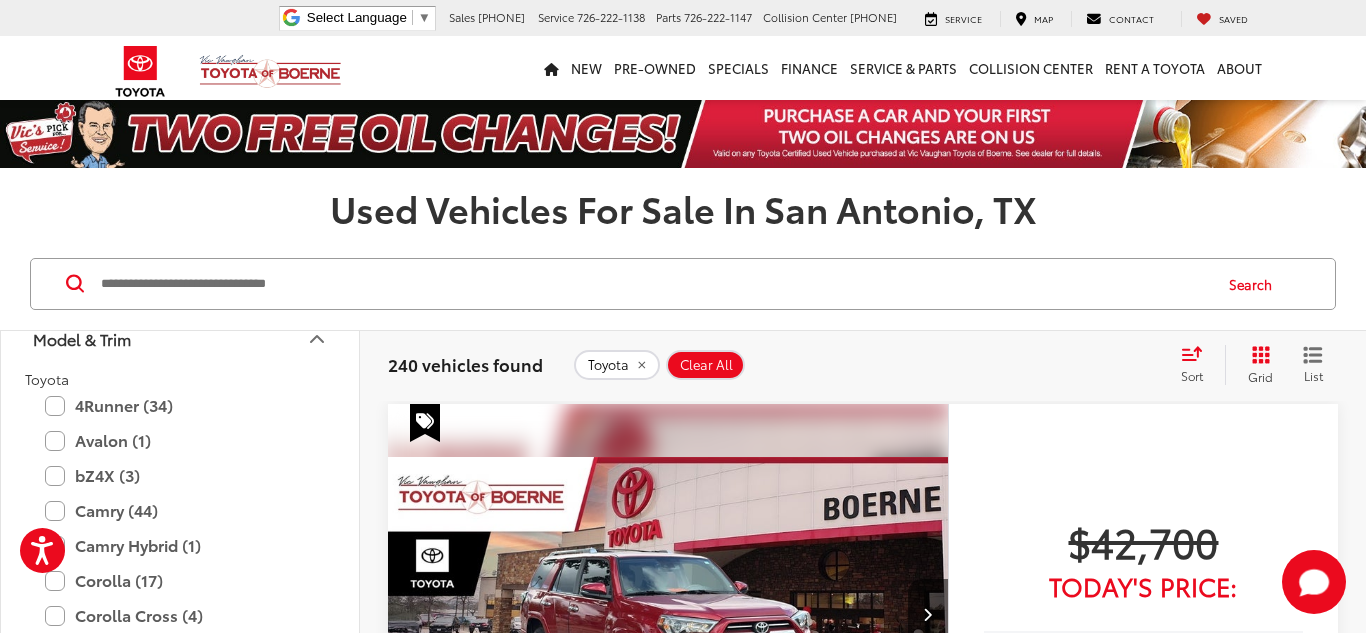 scroll, scrollTop: 1240, scrollLeft: 0, axis: vertical 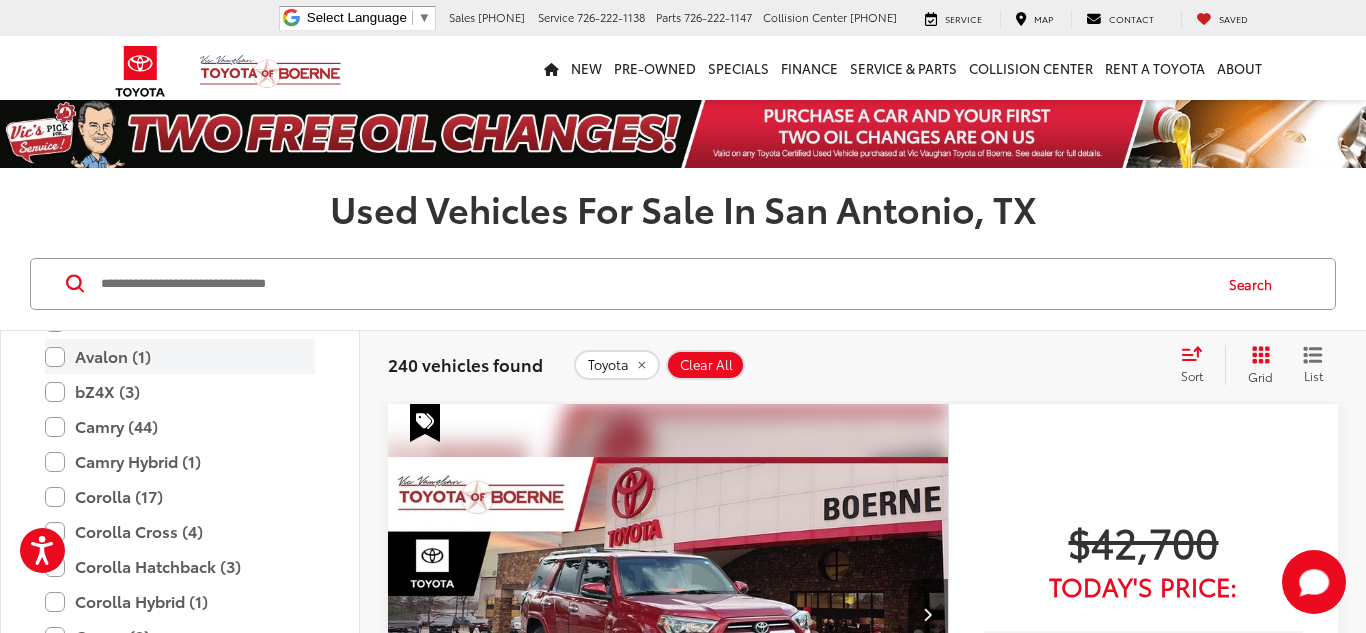 click on "Avalon (1)" at bounding box center [180, 356] 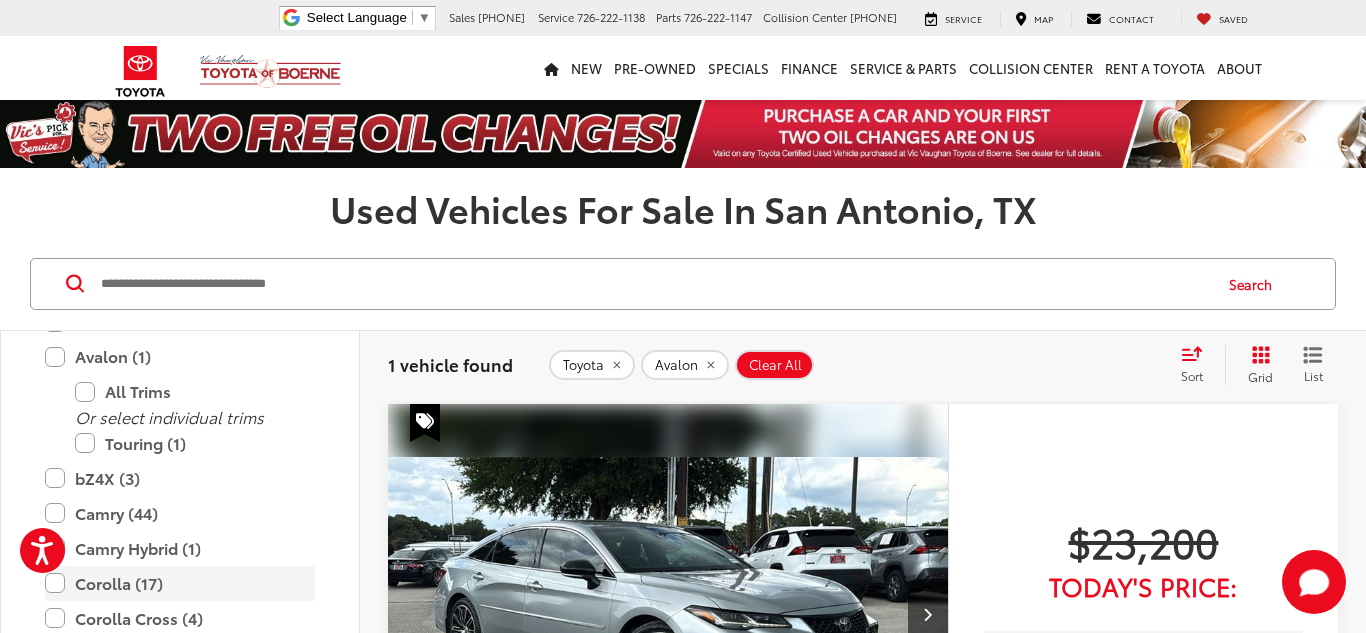 click on "Corolla (17)" at bounding box center [180, 583] 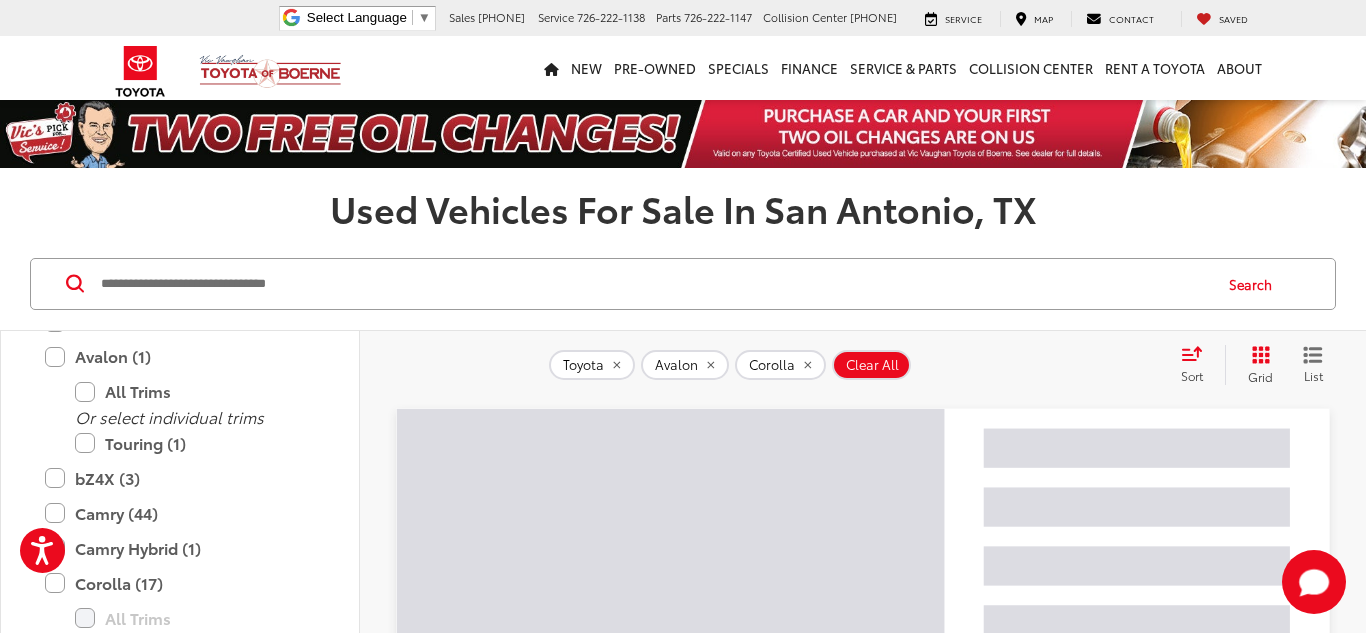 click on "Search" at bounding box center [683, 284] 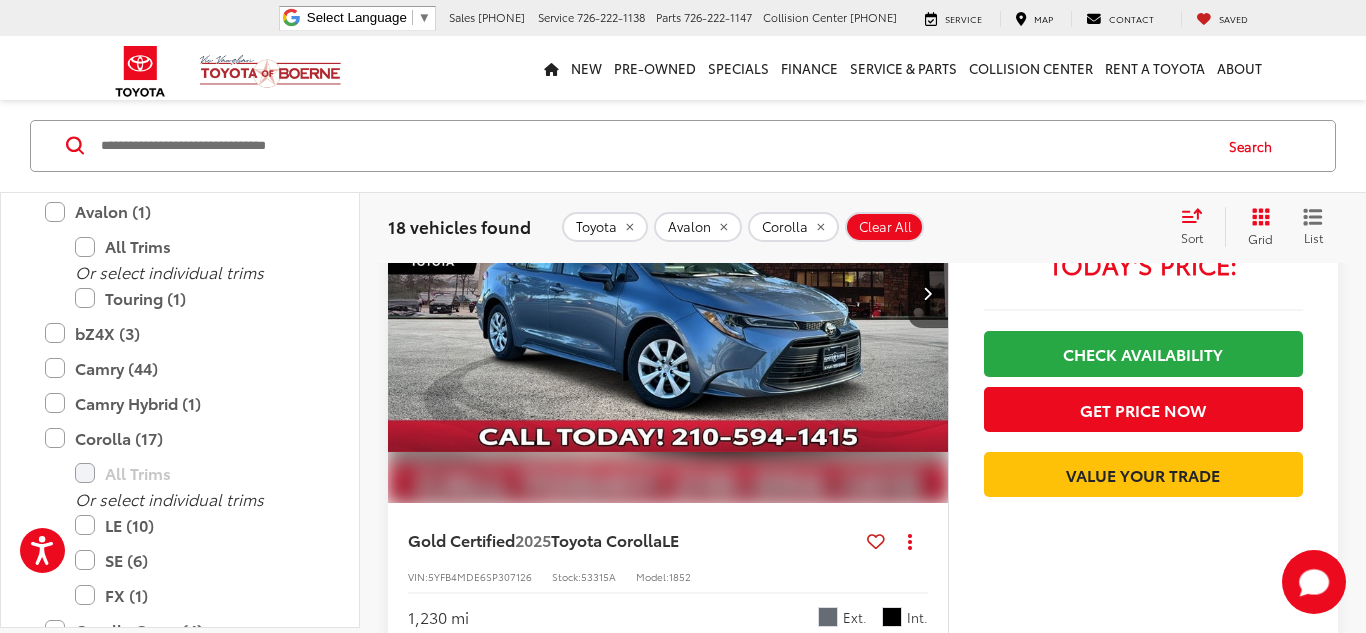 scroll, scrollTop: 1000, scrollLeft: 0, axis: vertical 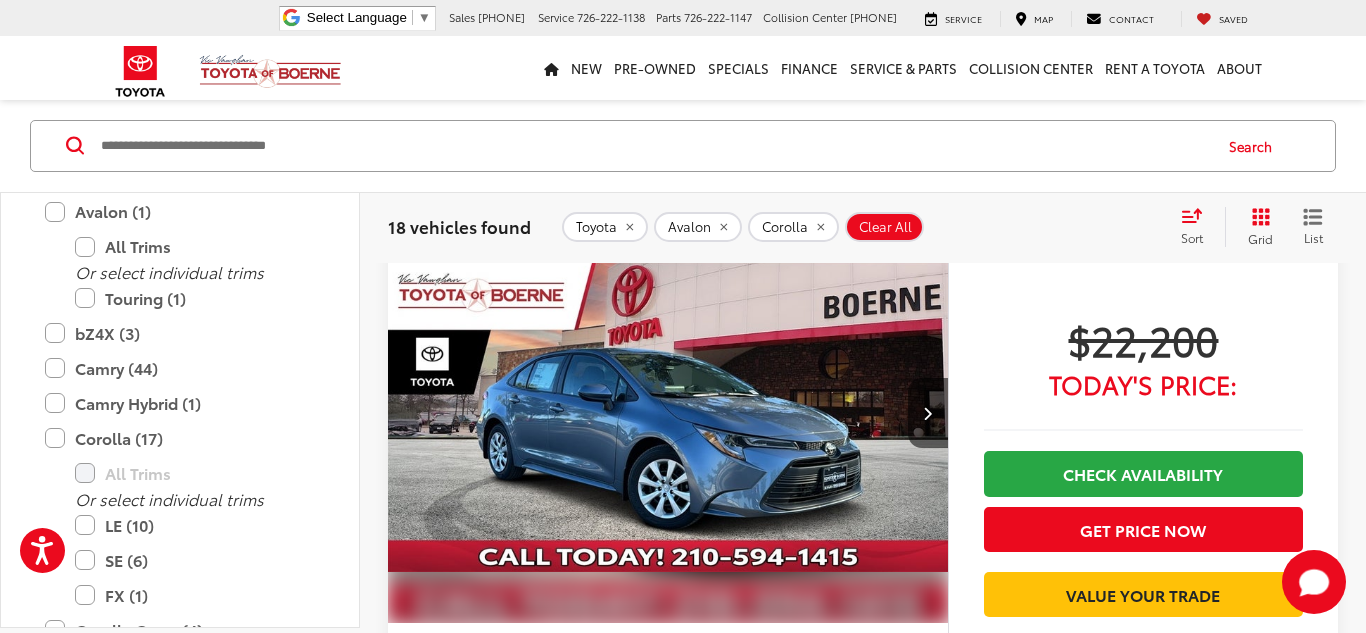 click at bounding box center (668, 413) 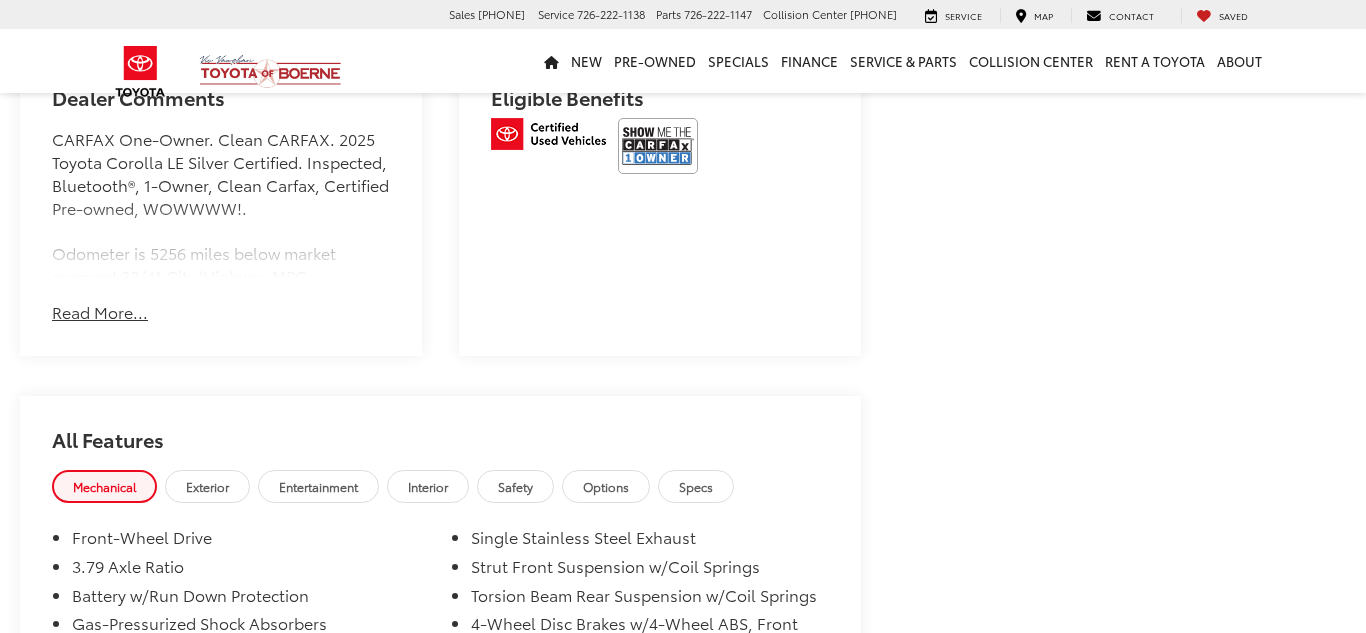 scroll, scrollTop: 720, scrollLeft: 0, axis: vertical 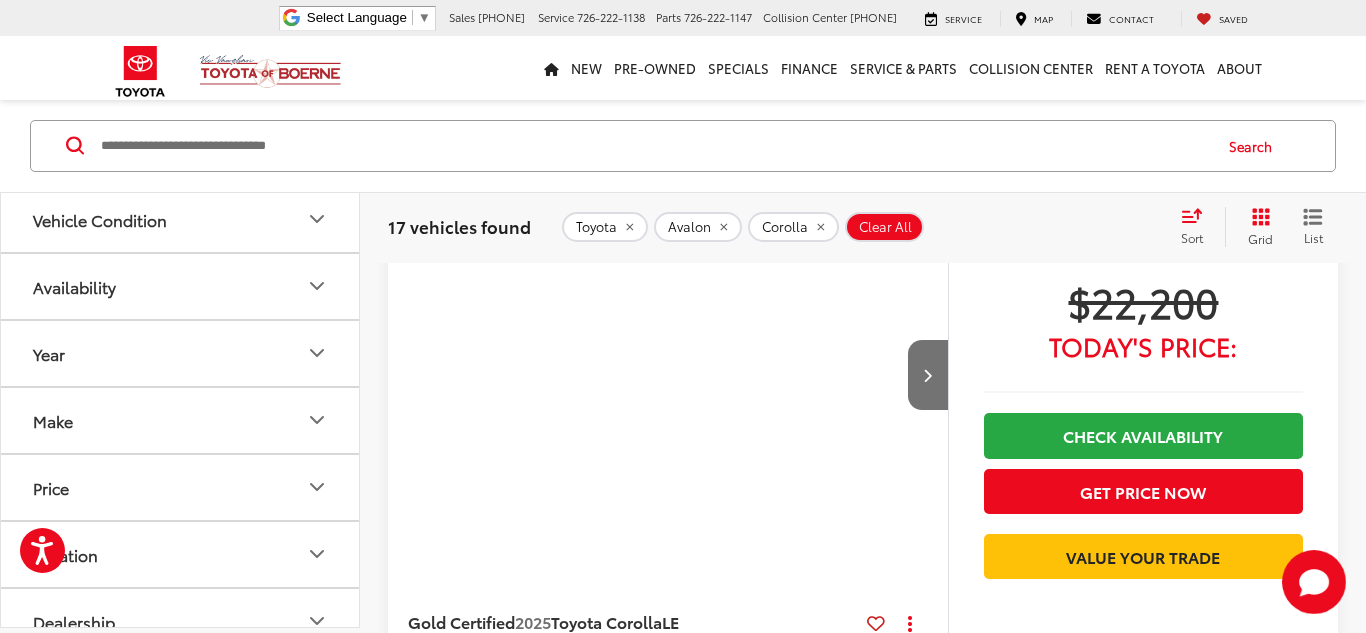 click on "Sort" at bounding box center (1198, 227) 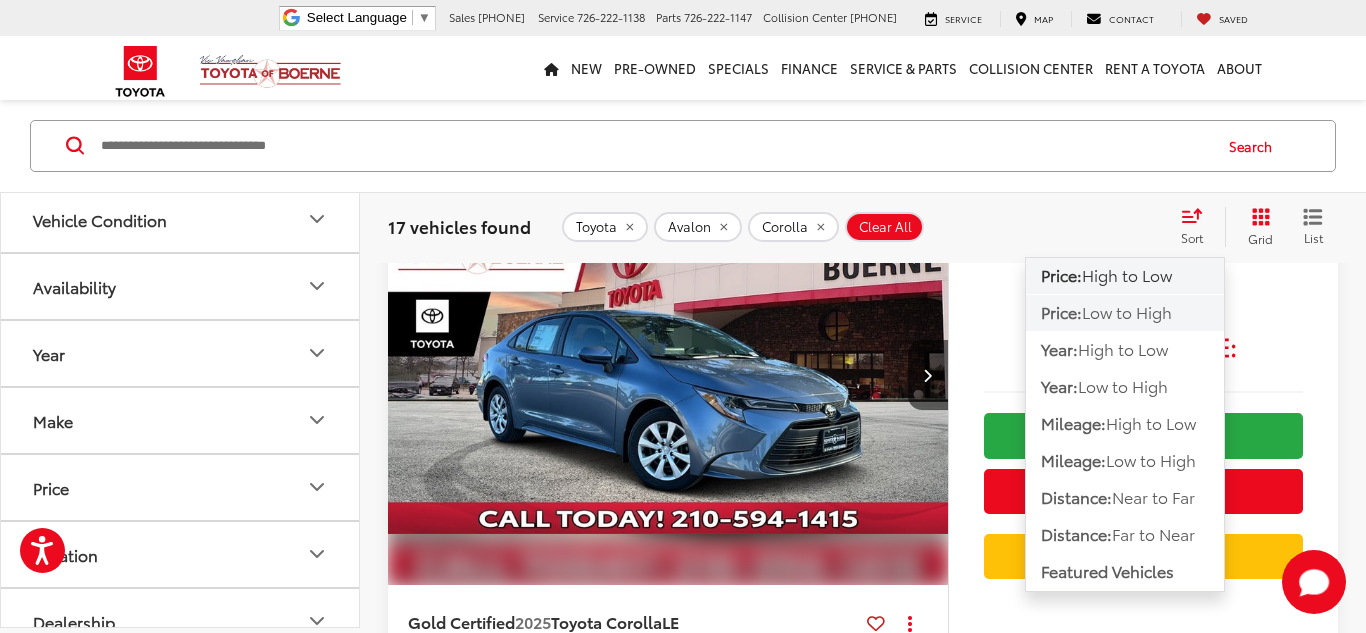 click on "Low to High" at bounding box center [1127, 312] 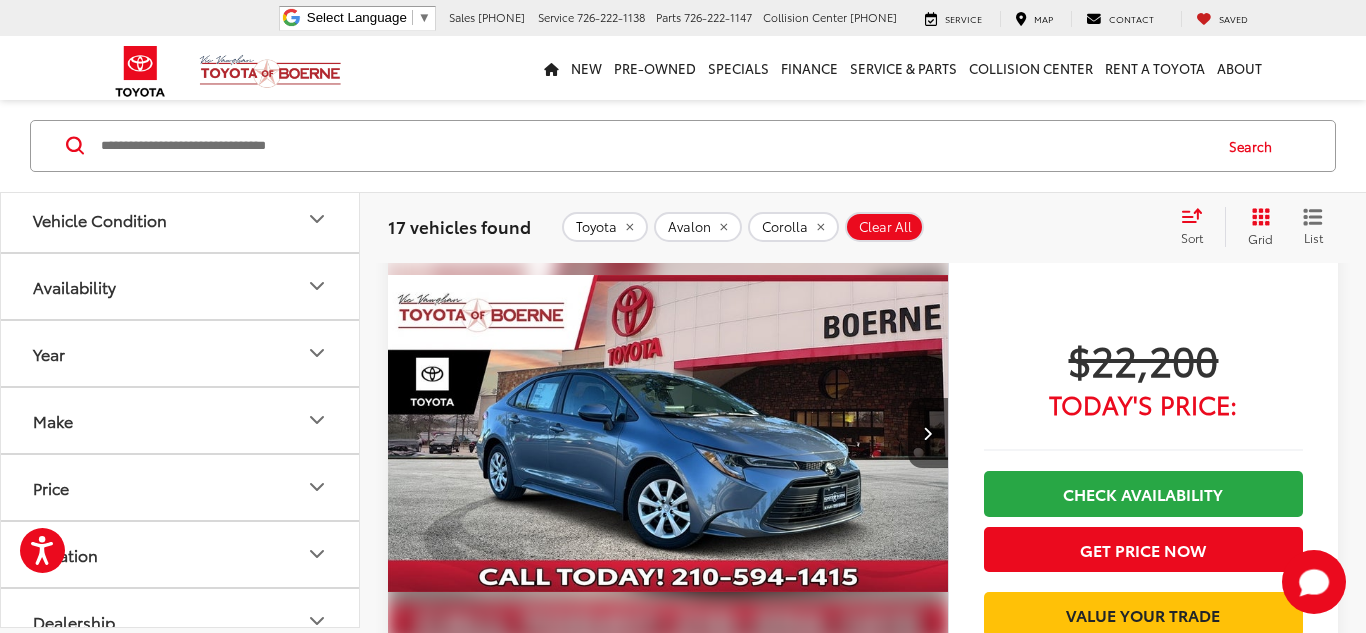 scroll, scrollTop: 1038, scrollLeft: 0, axis: vertical 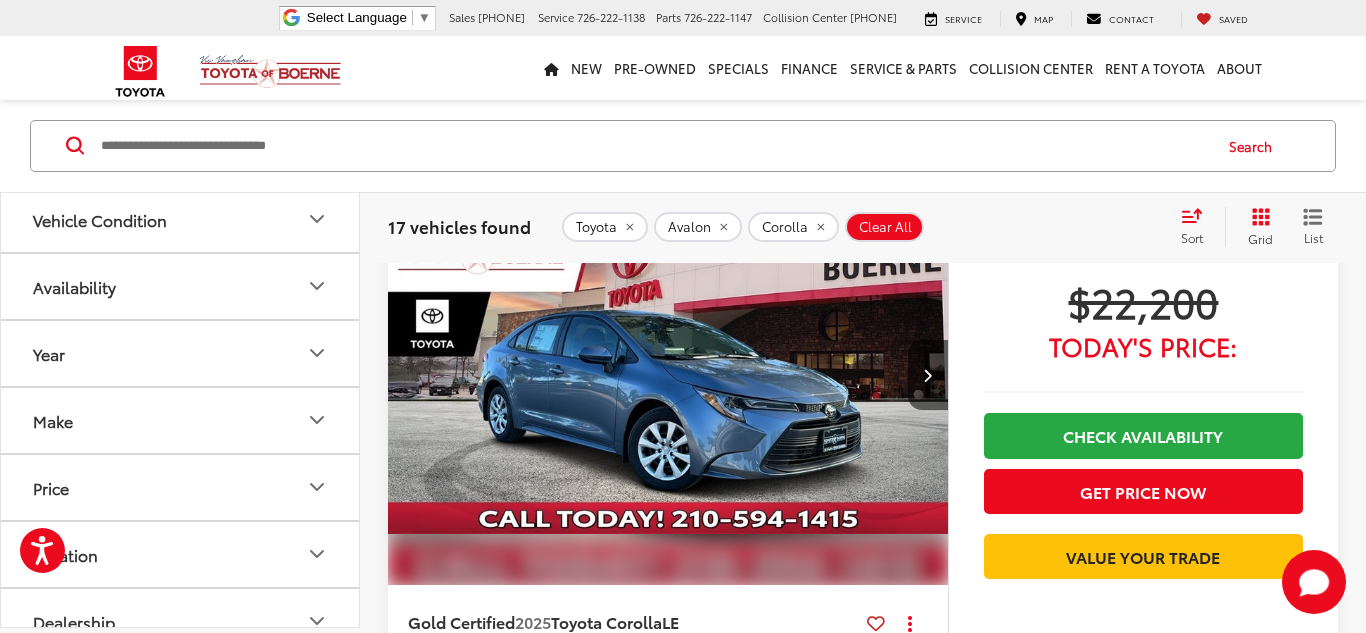 click on "Search" at bounding box center (683, 146) 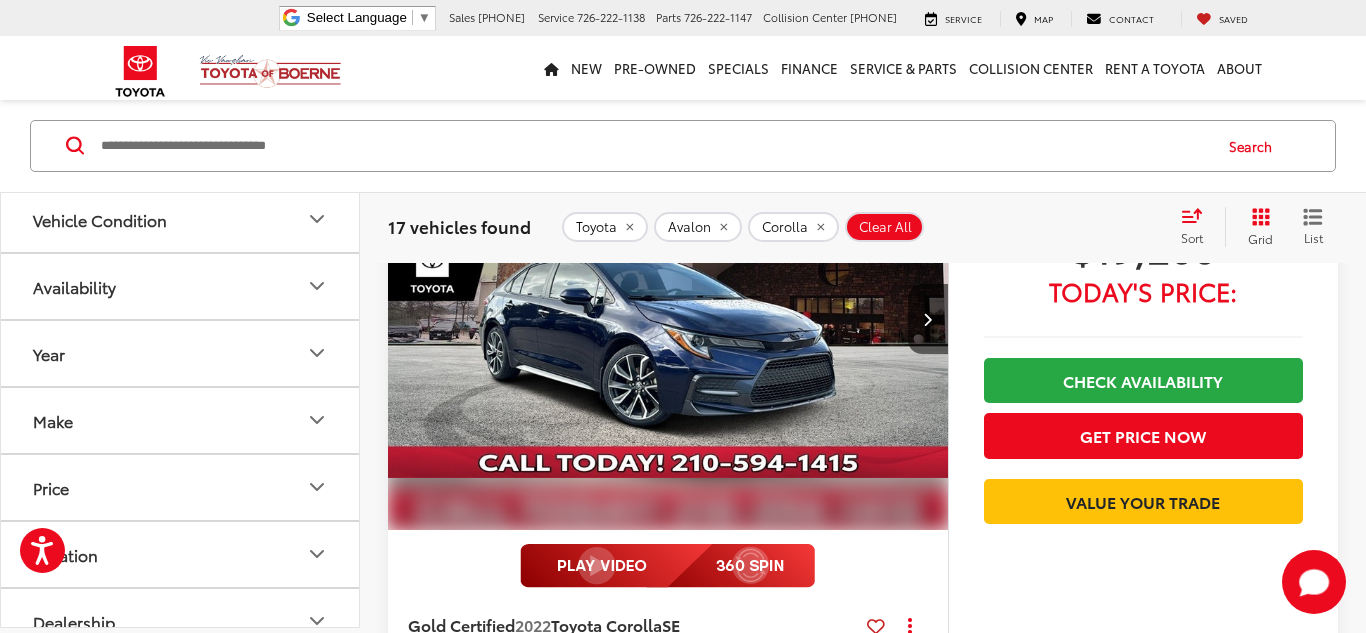 scroll, scrollTop: 3338, scrollLeft: 0, axis: vertical 